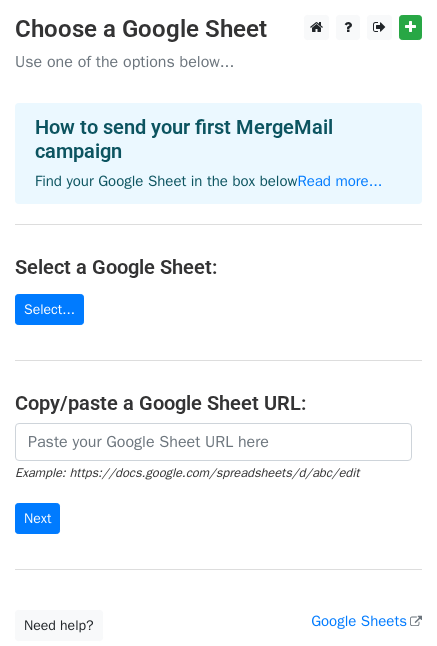scroll, scrollTop: 0, scrollLeft: 0, axis: both 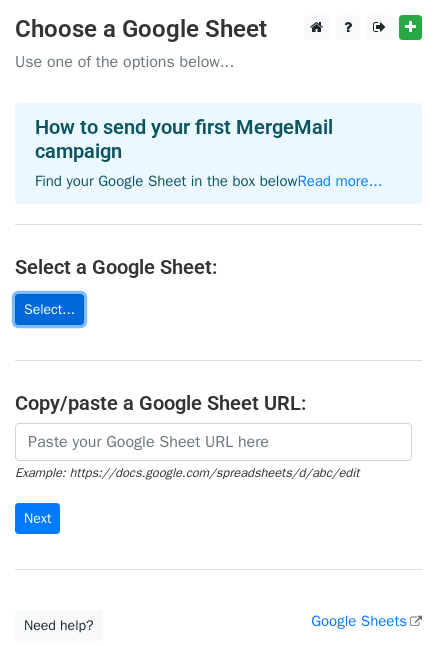 click on "Select..." at bounding box center (49, 309) 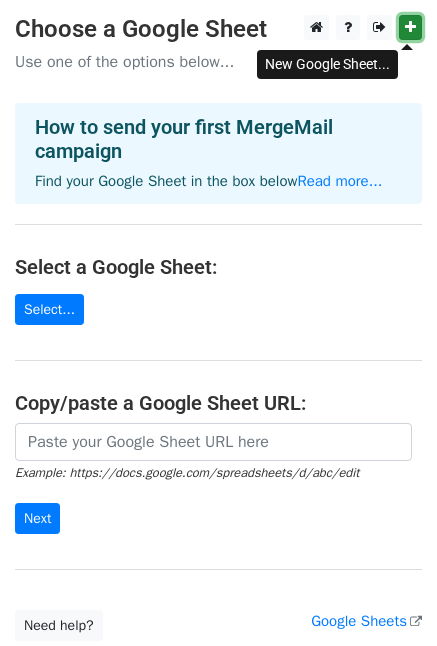 click at bounding box center (410, 27) 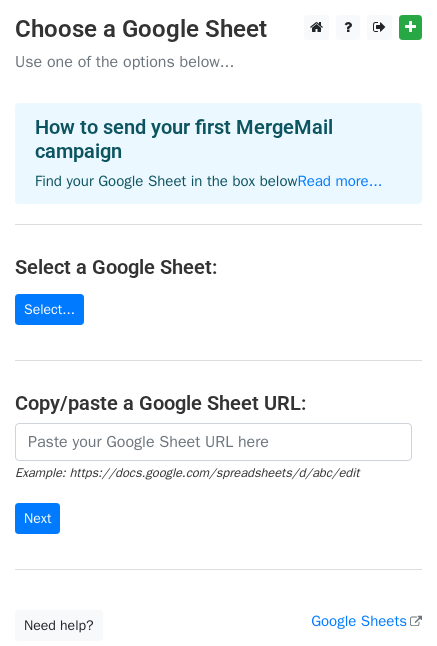 scroll, scrollTop: 0, scrollLeft: 0, axis: both 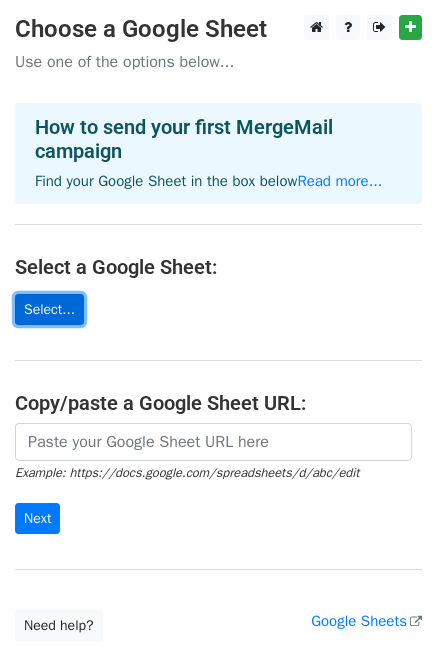 click on "Select..." at bounding box center (49, 309) 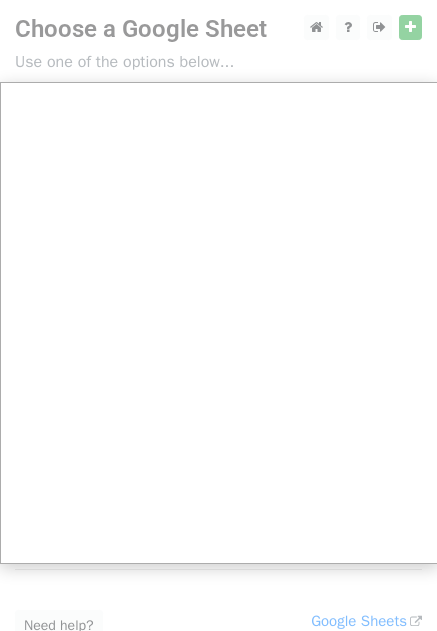 click at bounding box center [218, 421] 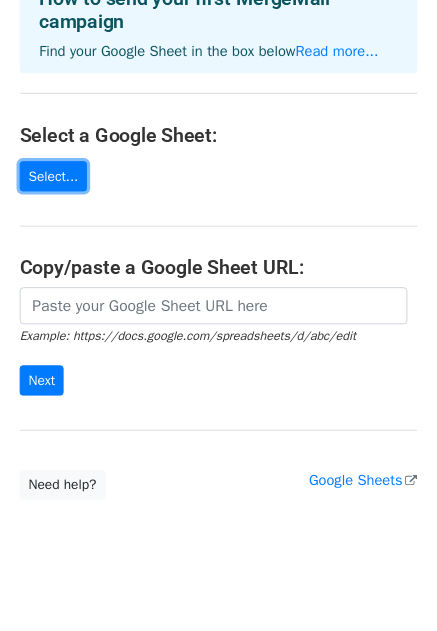 scroll, scrollTop: 0, scrollLeft: 0, axis: both 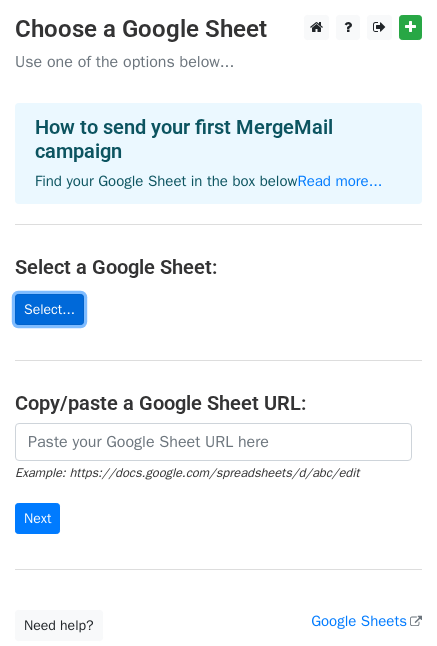 click on "Select..." at bounding box center [49, 309] 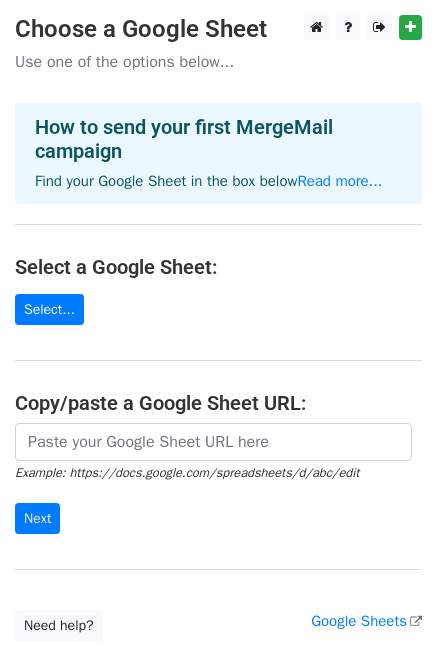 scroll, scrollTop: 152, scrollLeft: 0, axis: vertical 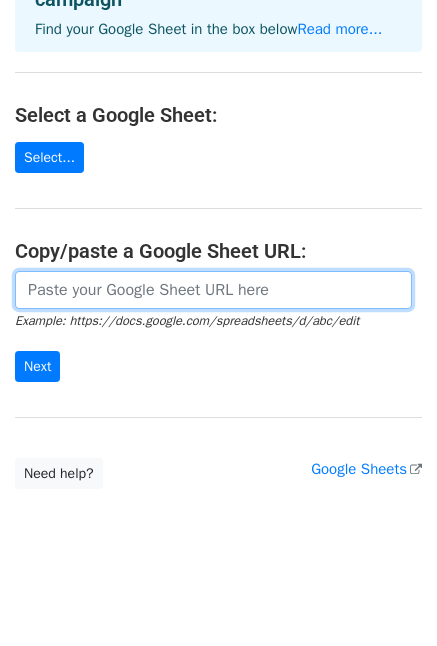click at bounding box center (213, 290) 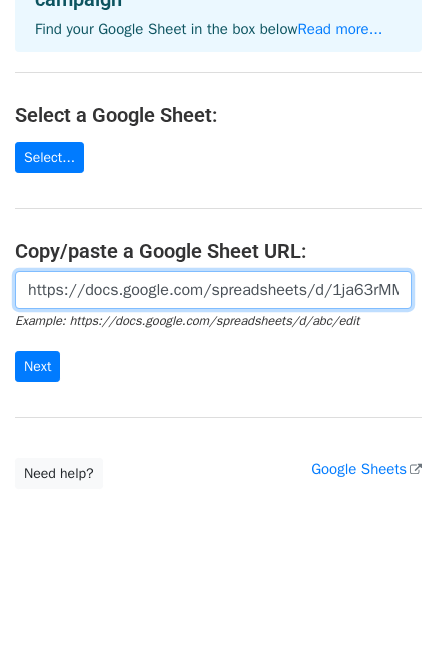 scroll, scrollTop: 0, scrollLeft: 700, axis: horizontal 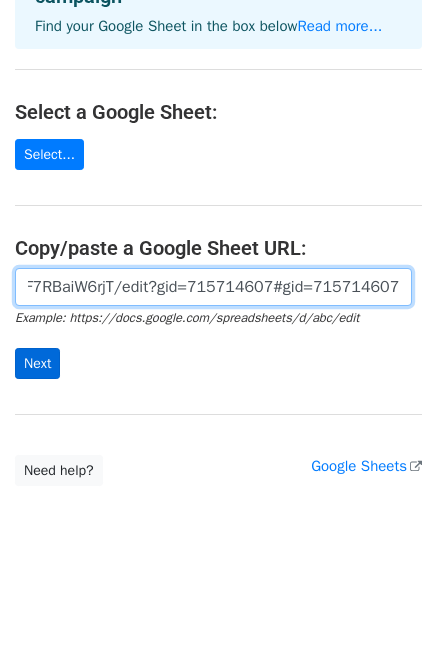 type on "https://docs.google.com/spreadsheets/d/1ja63rMMdRP6ito7wrhUNmF7RBaiW6rjT/edit?gid=715714607#gid=715714607" 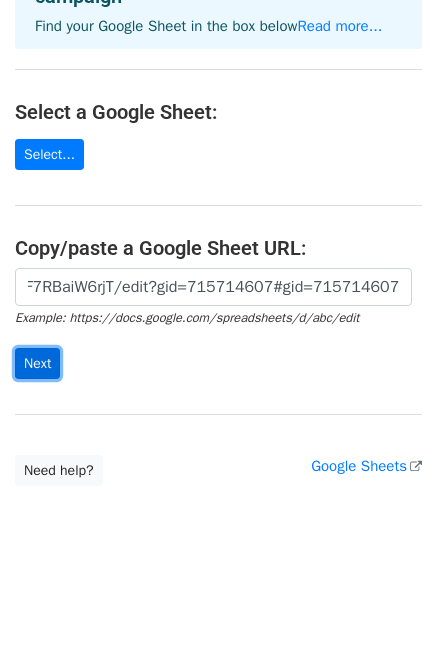scroll, scrollTop: 0, scrollLeft: 0, axis: both 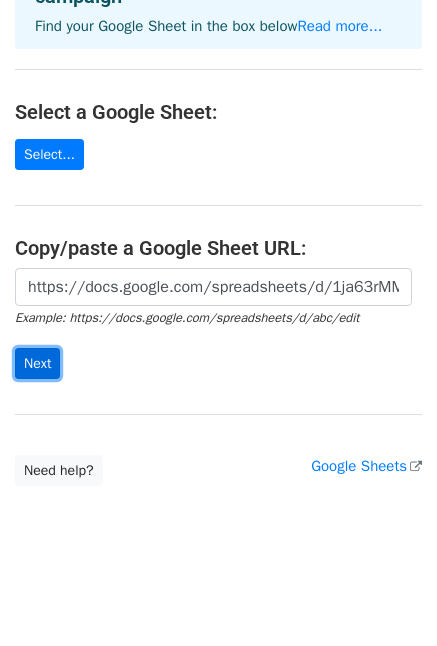 click on "Next" at bounding box center [37, 363] 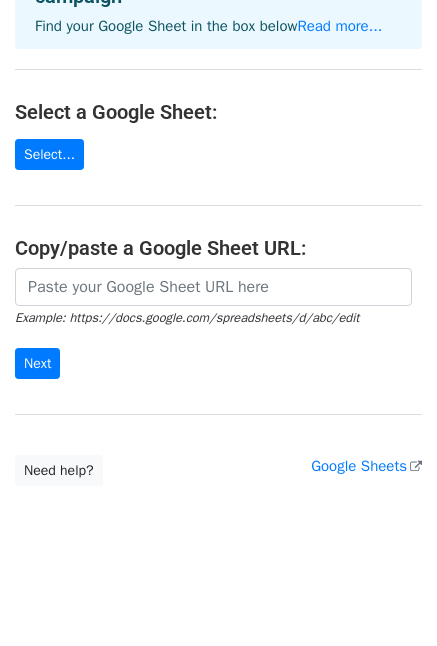 scroll, scrollTop: 332, scrollLeft: 0, axis: vertical 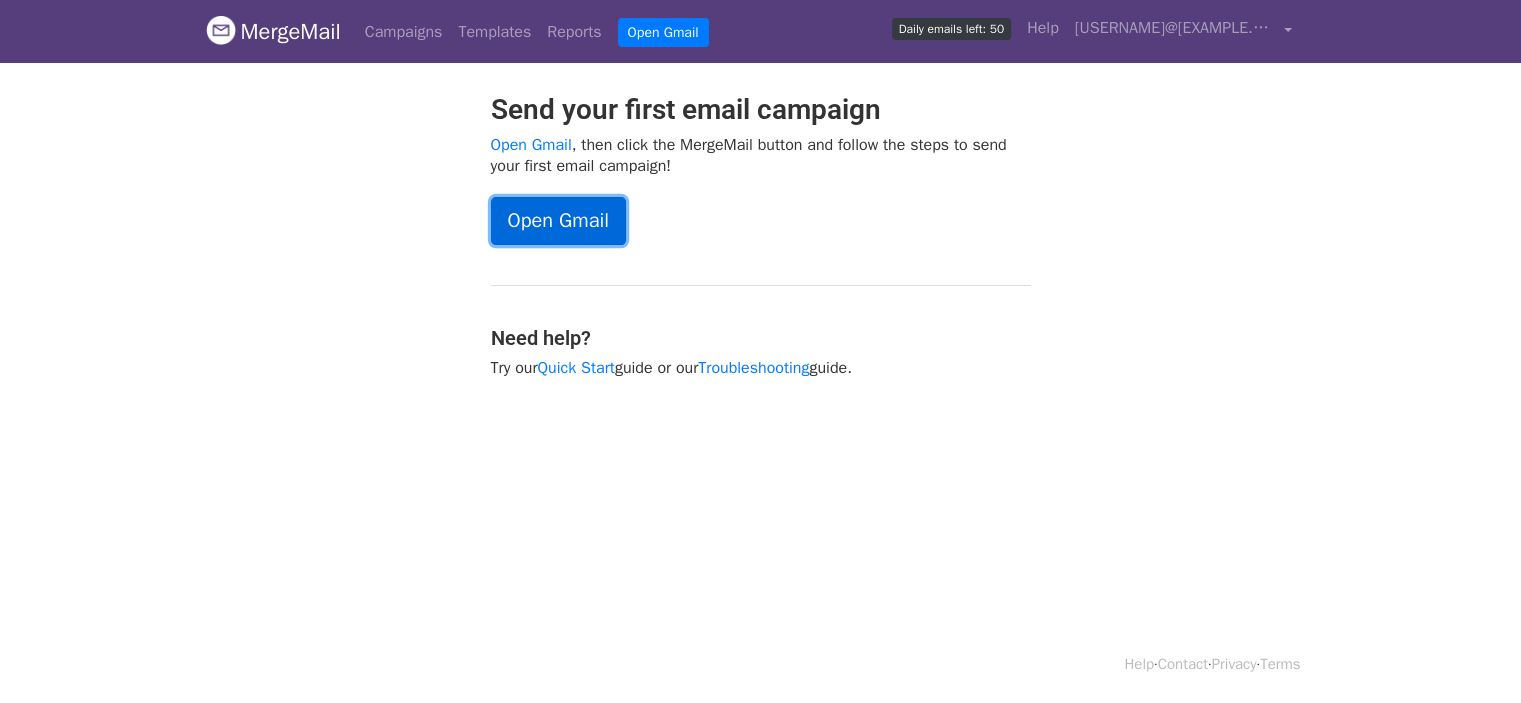 click on "Open Gmail" at bounding box center [558, 221] 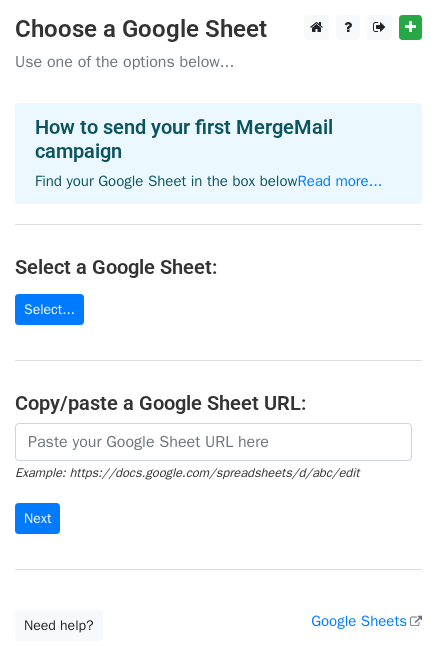 scroll, scrollTop: 0, scrollLeft: 0, axis: both 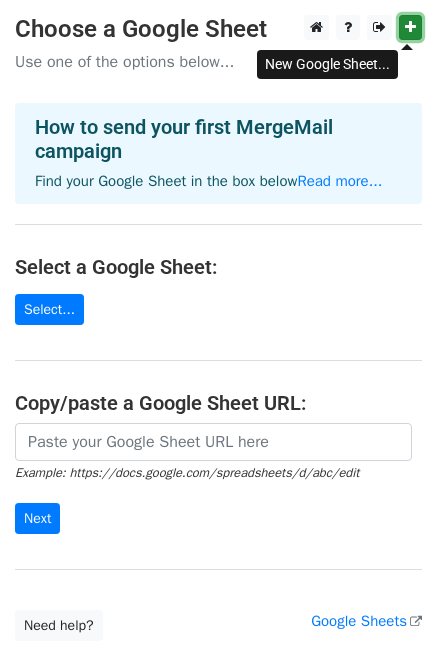 click at bounding box center (410, 27) 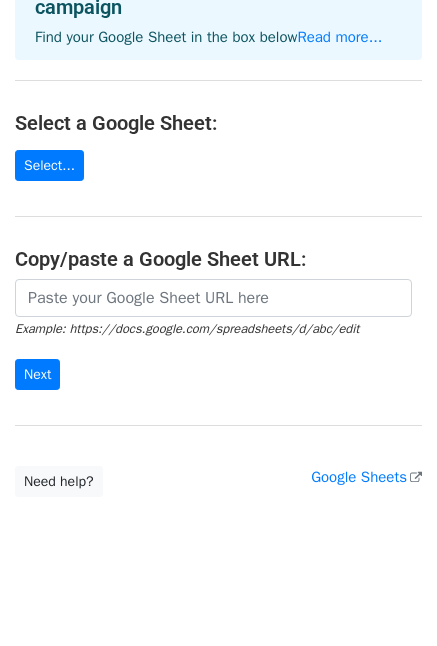scroll, scrollTop: 146, scrollLeft: 0, axis: vertical 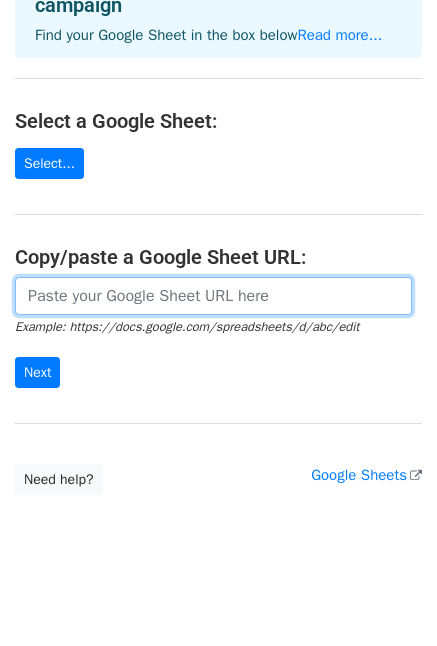 click at bounding box center (213, 296) 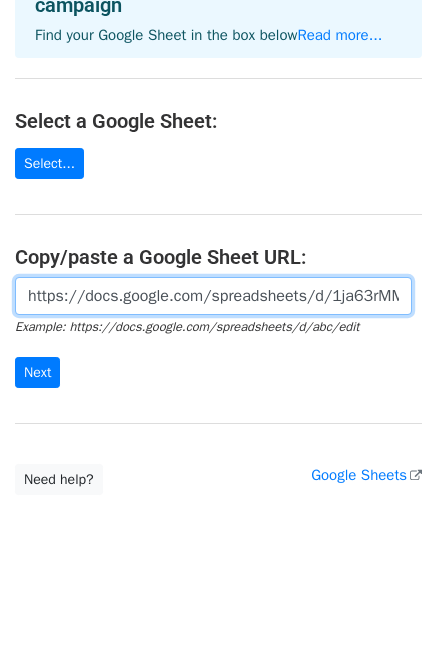 scroll, scrollTop: 0, scrollLeft: 1028, axis: horizontal 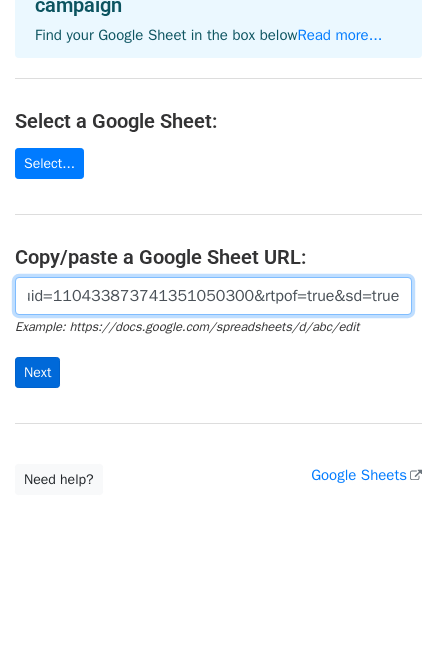 type on "https://docs.google.com/spreadsheets/d/1ja63rMMdRP6ito7wrhUNmF7RBaiW6rjT/edit?usp=drive_link&ouid=110433873741351050300&rtpof=true&sd=true" 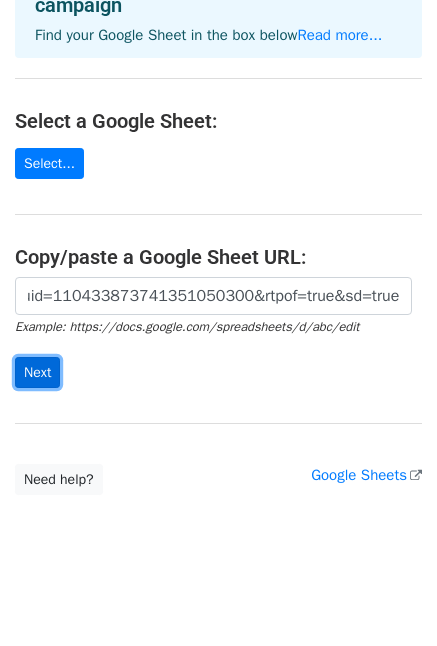 scroll, scrollTop: 0, scrollLeft: 0, axis: both 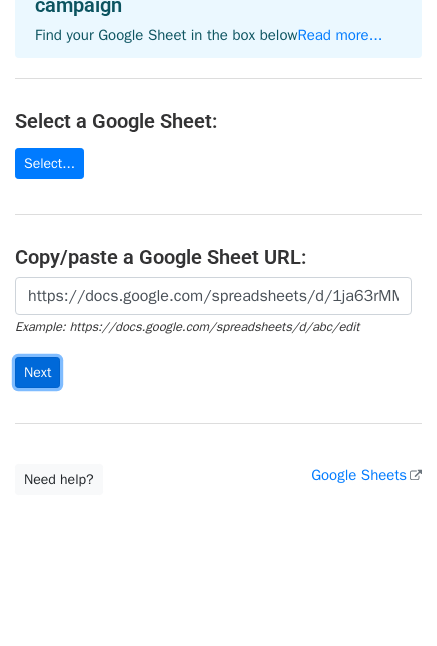 click on "Next" at bounding box center (37, 372) 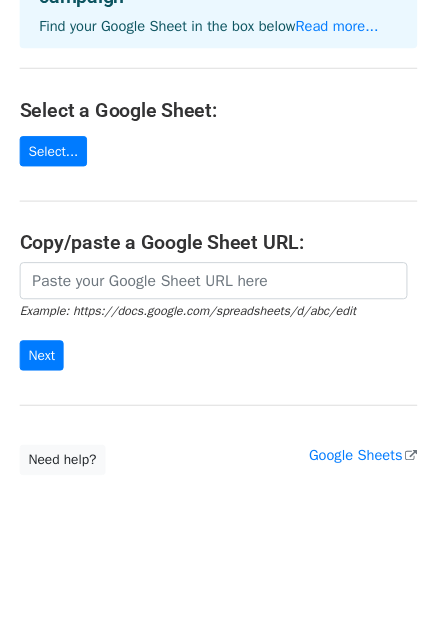 scroll, scrollTop: 332, scrollLeft: 0, axis: vertical 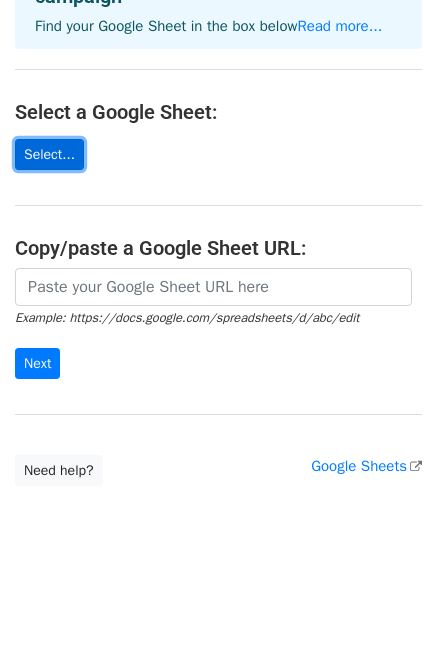 click on "Select..." at bounding box center (49, 154) 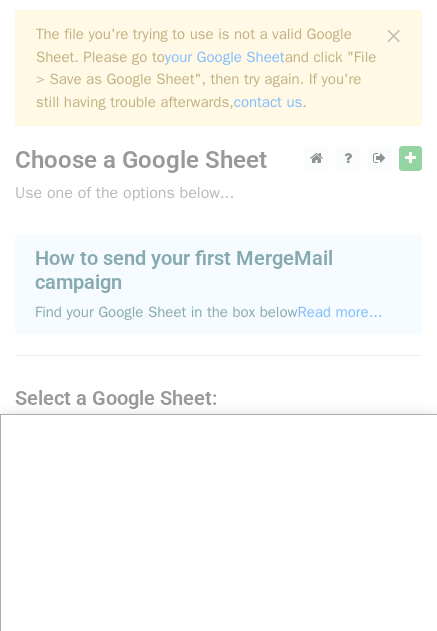 scroll, scrollTop: 0, scrollLeft: 0, axis: both 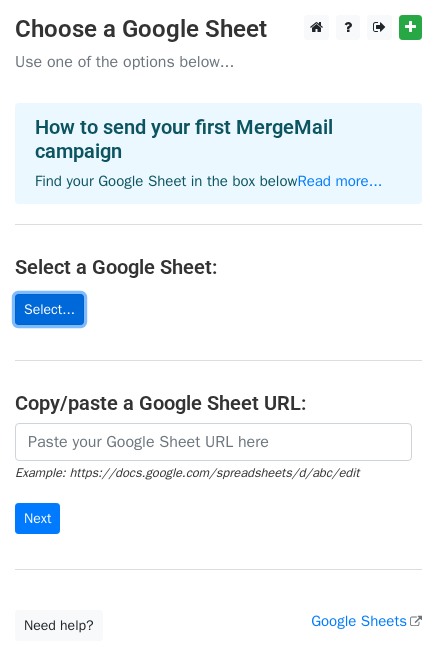 click on "Select..." at bounding box center [49, 309] 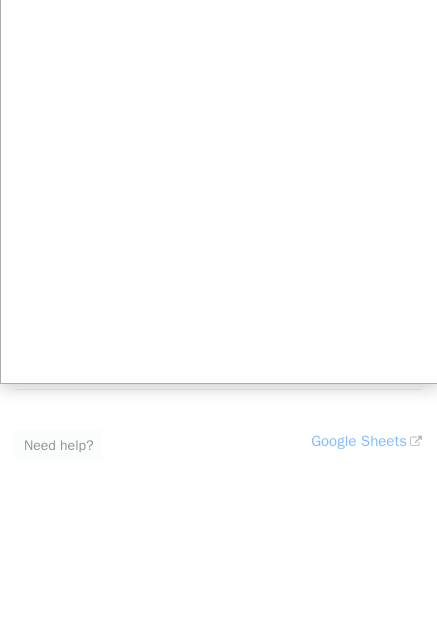 scroll, scrollTop: 211, scrollLeft: 0, axis: vertical 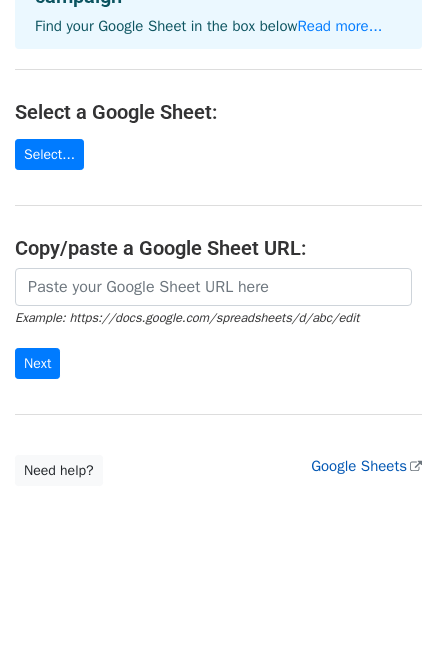 click on "Google Sheets" at bounding box center [366, 466] 